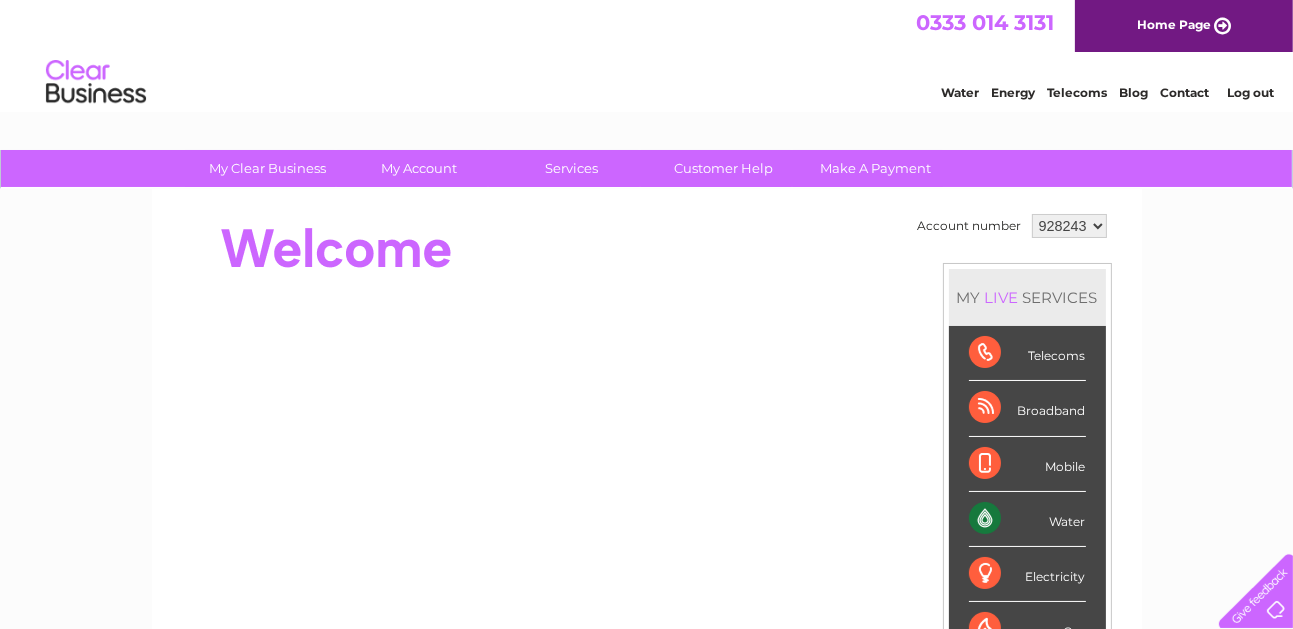 scroll, scrollTop: 0, scrollLeft: 0, axis: both 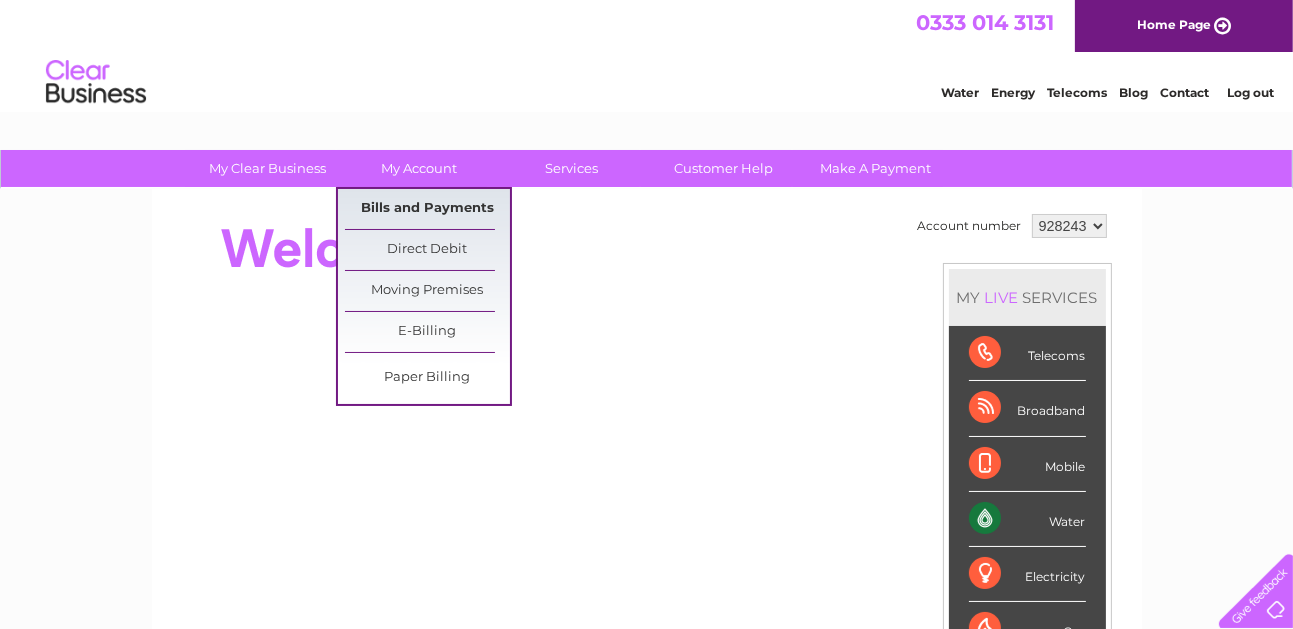 click on "Bills and Payments" at bounding box center (427, 209) 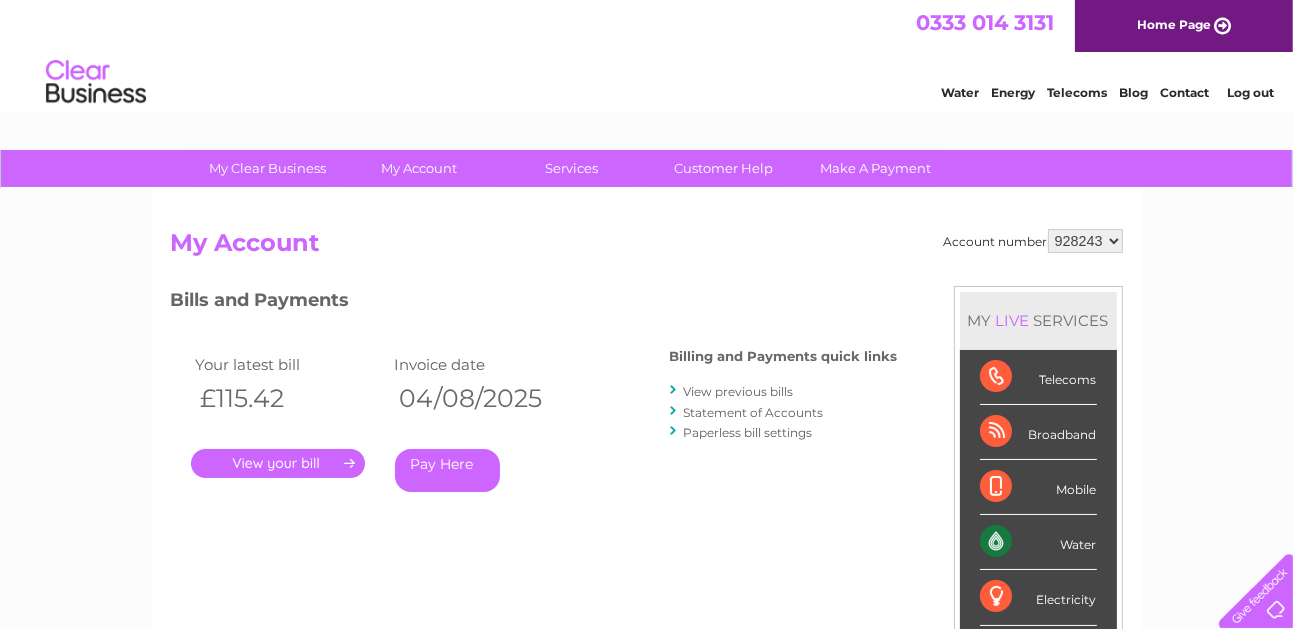scroll, scrollTop: 0, scrollLeft: 0, axis: both 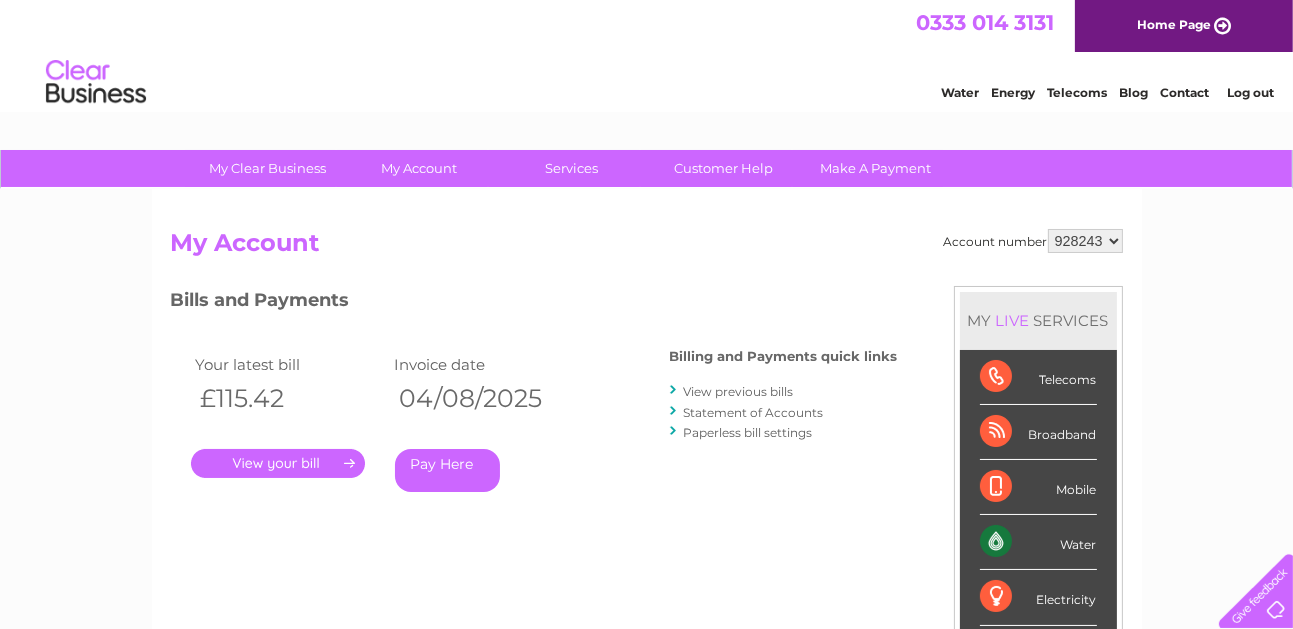 click on "View previous bills" at bounding box center [739, 391] 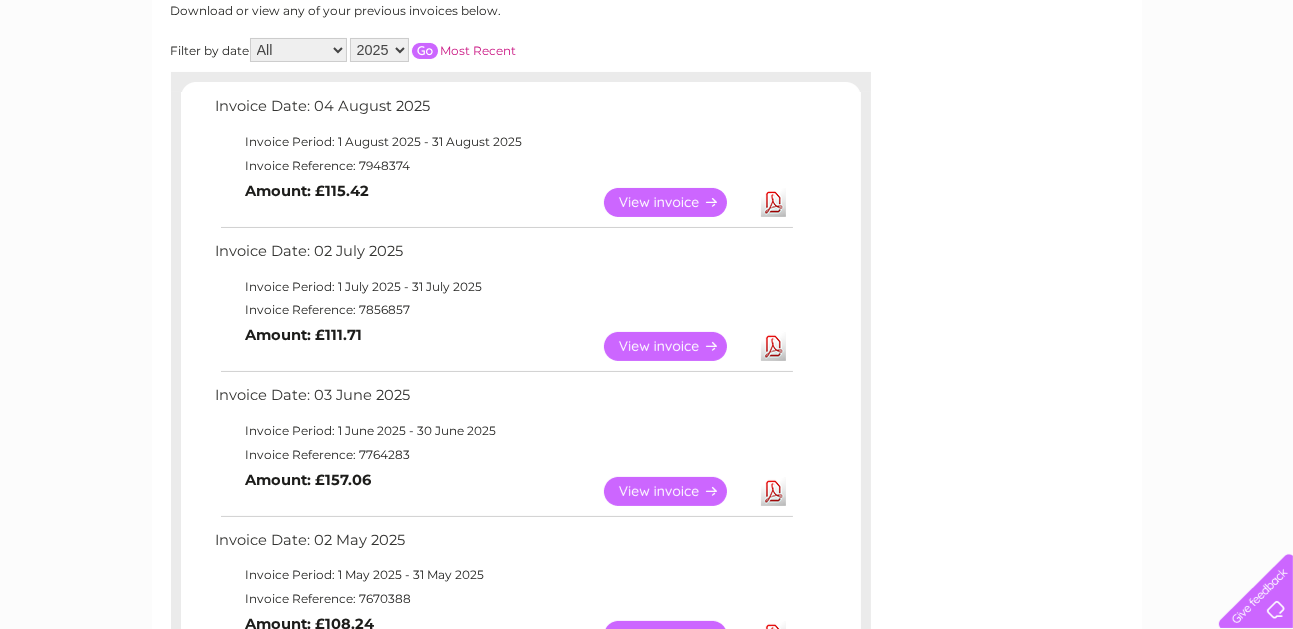 scroll, scrollTop: 300, scrollLeft: 0, axis: vertical 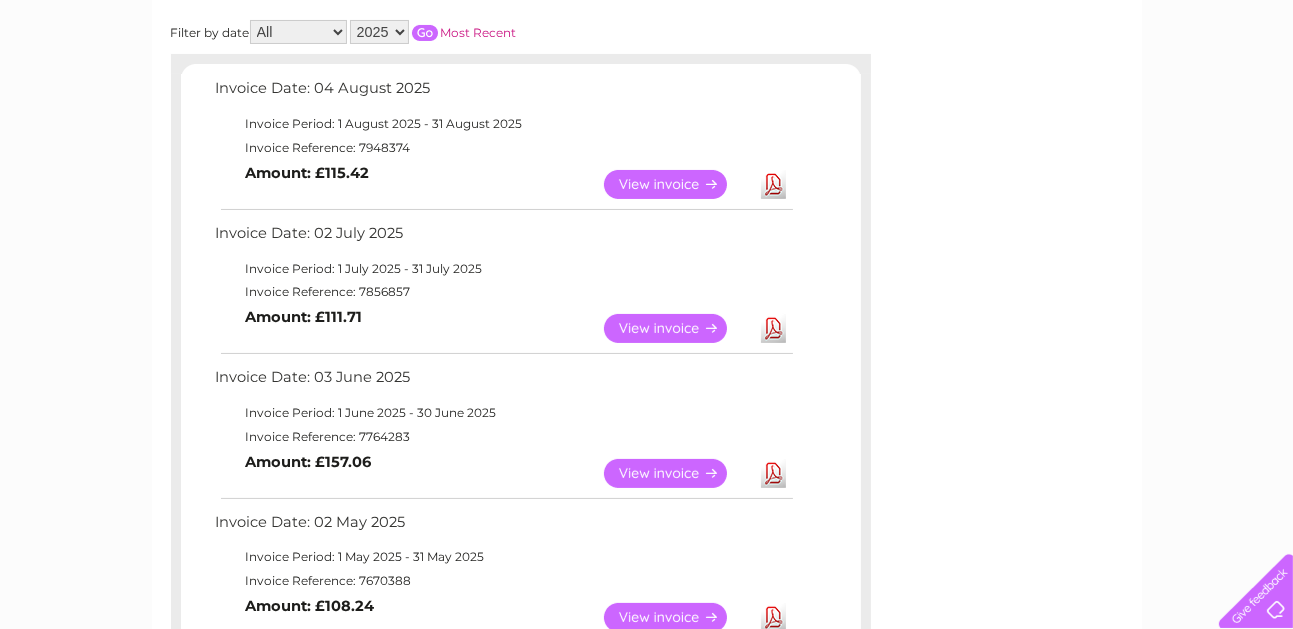 click on "View" at bounding box center (677, 473) 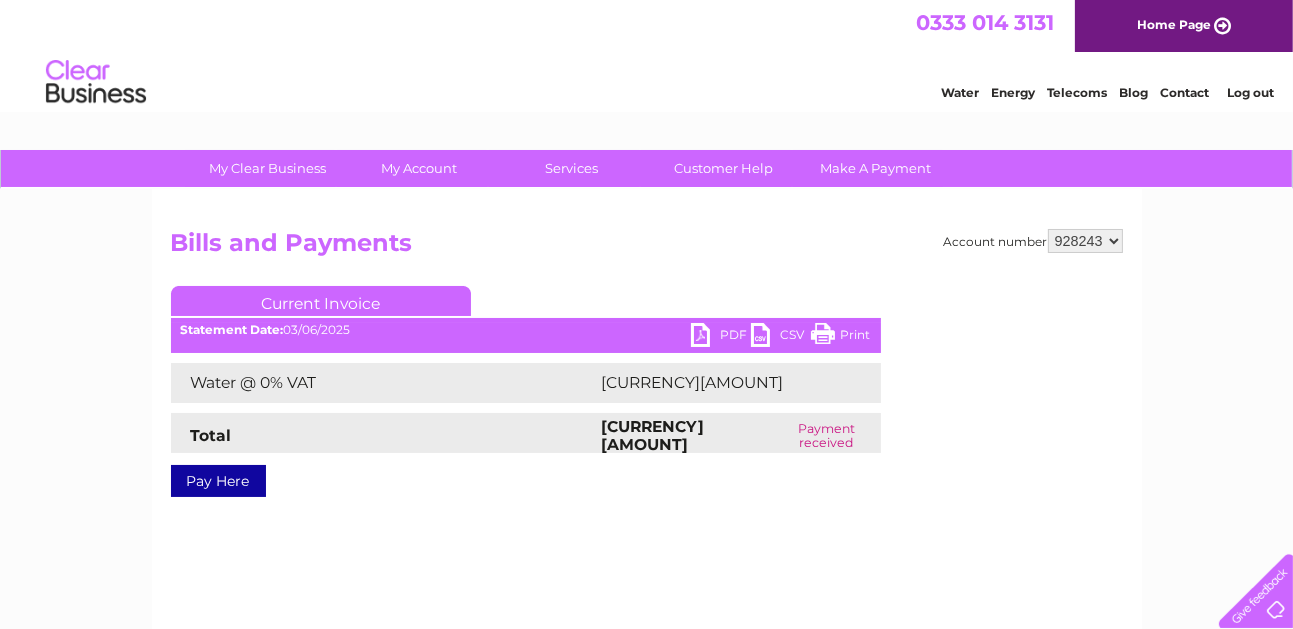 scroll, scrollTop: 0, scrollLeft: 0, axis: both 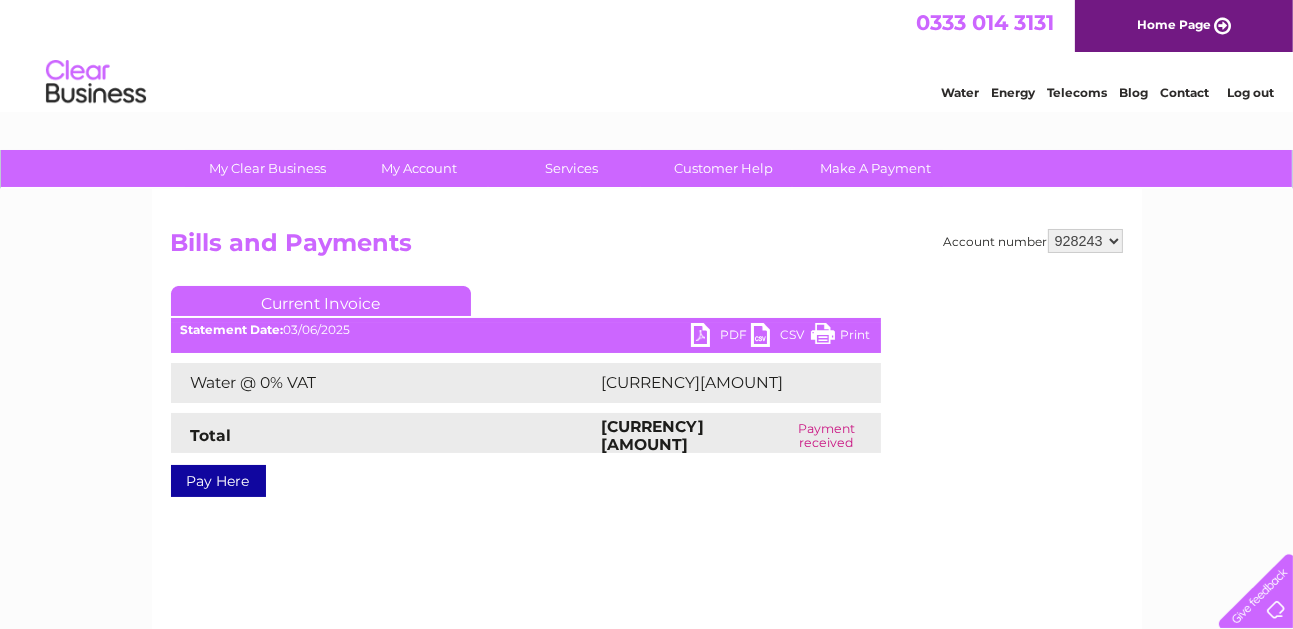 click on "PDF" at bounding box center [721, 337] 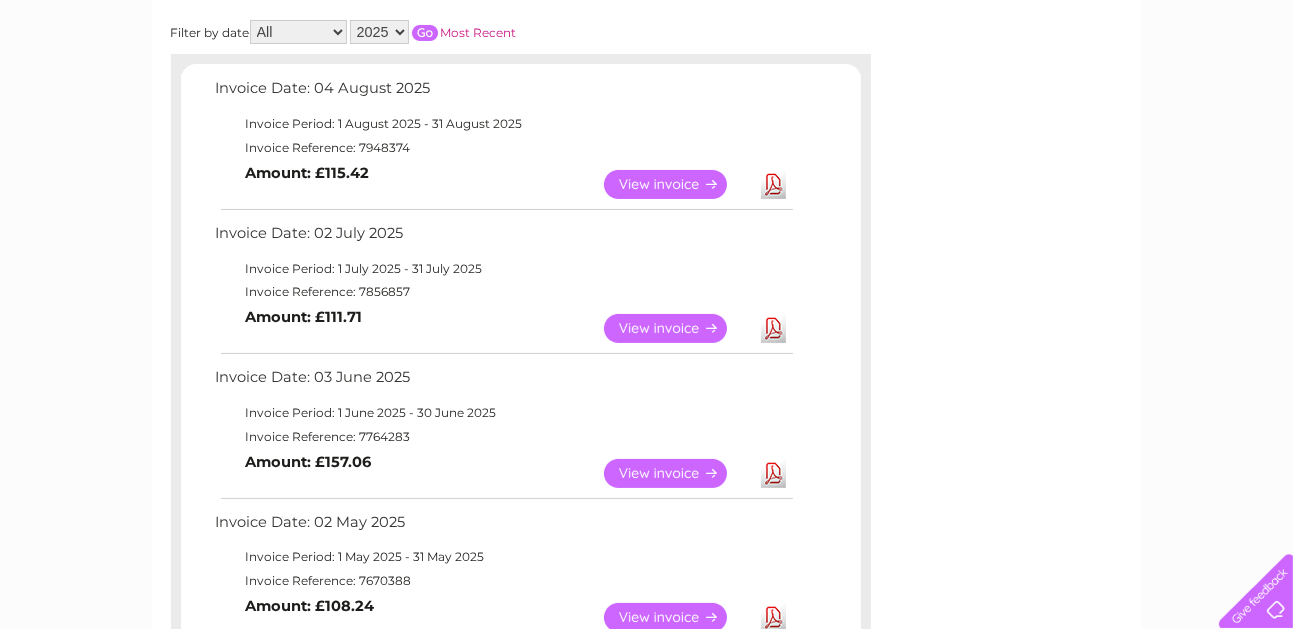 scroll, scrollTop: 0, scrollLeft: 0, axis: both 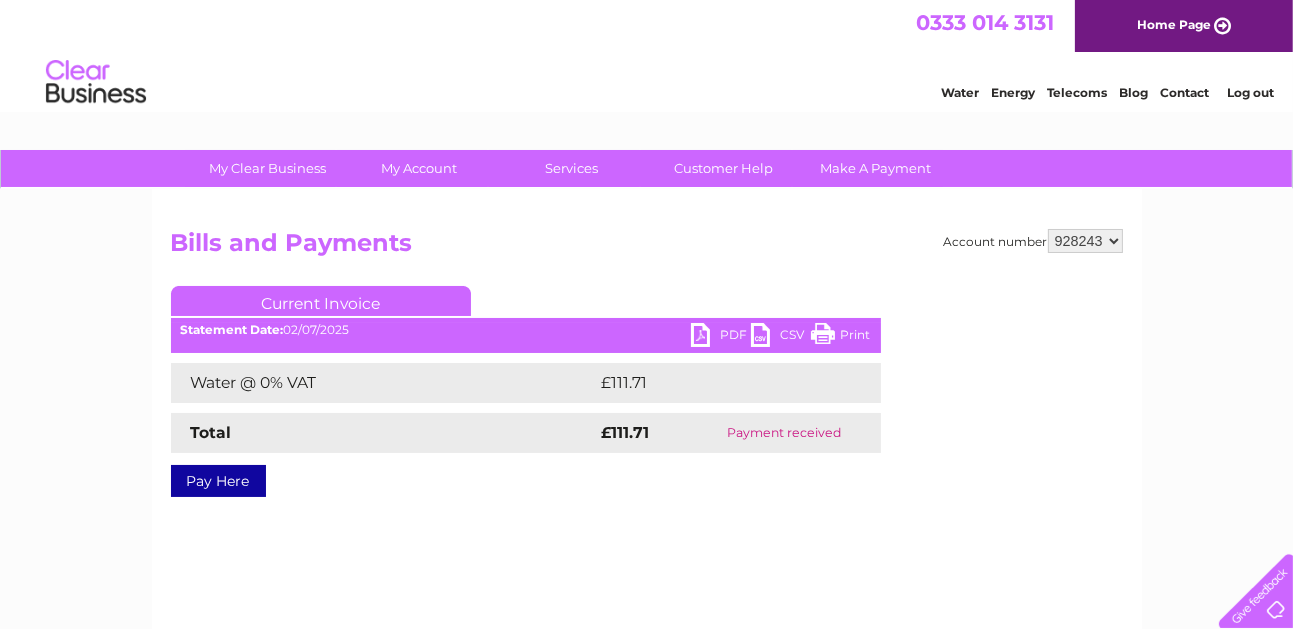 click on "PDF" at bounding box center [721, 337] 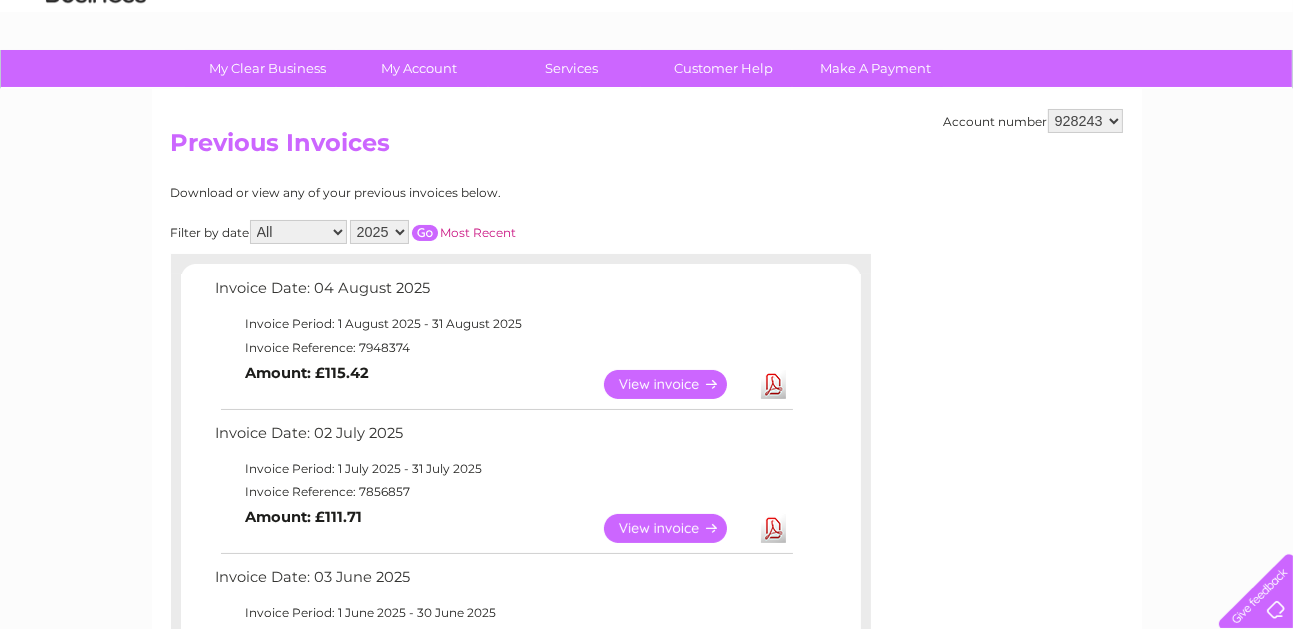 scroll, scrollTop: 100, scrollLeft: 0, axis: vertical 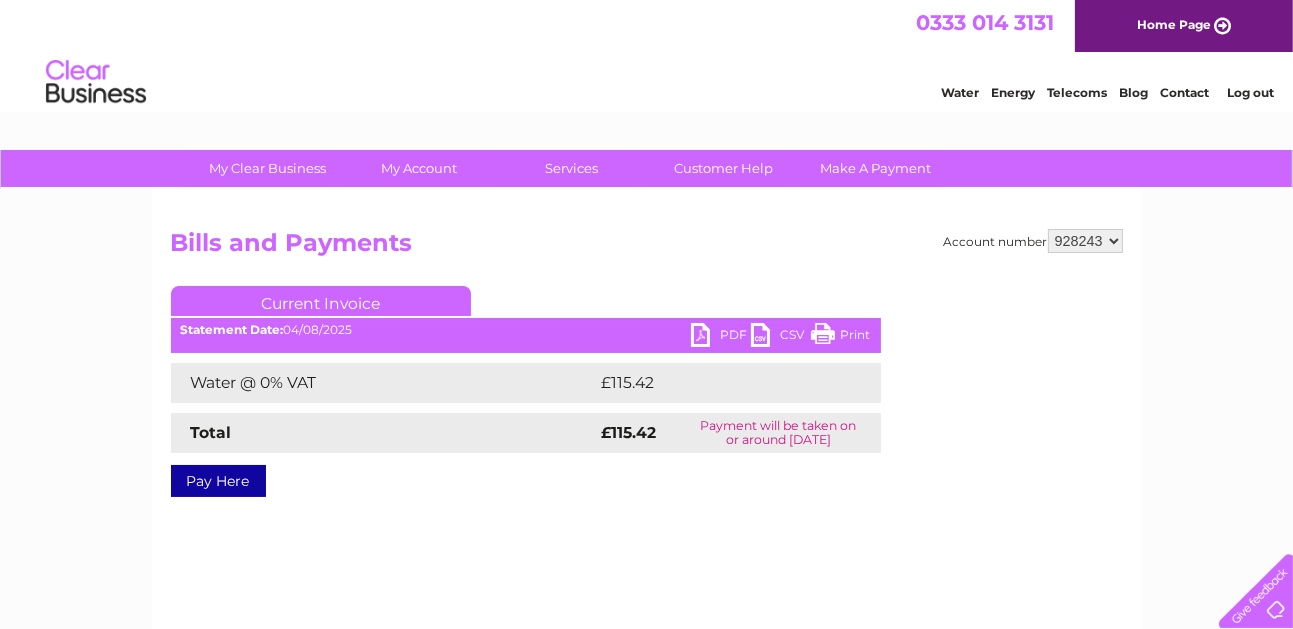 click on "PDF" at bounding box center (721, 337) 